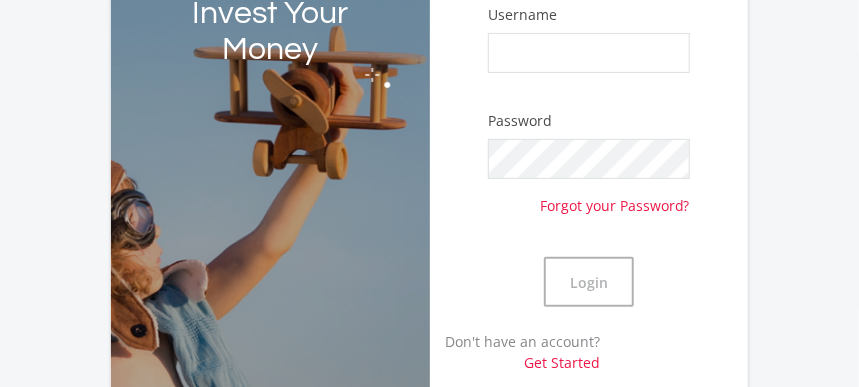 scroll, scrollTop: 200, scrollLeft: 0, axis: vertical 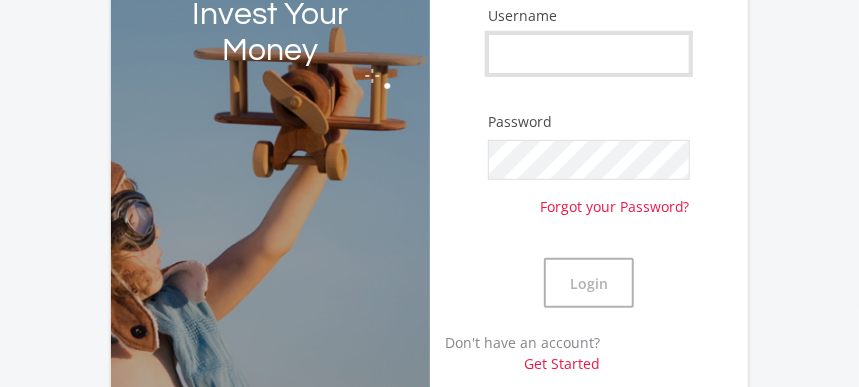 click on "Username" at bounding box center [589, 54] 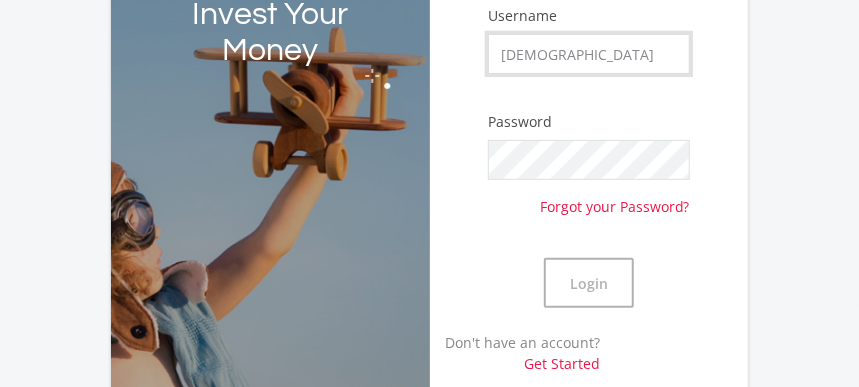 type on "Dutoiterasmus" 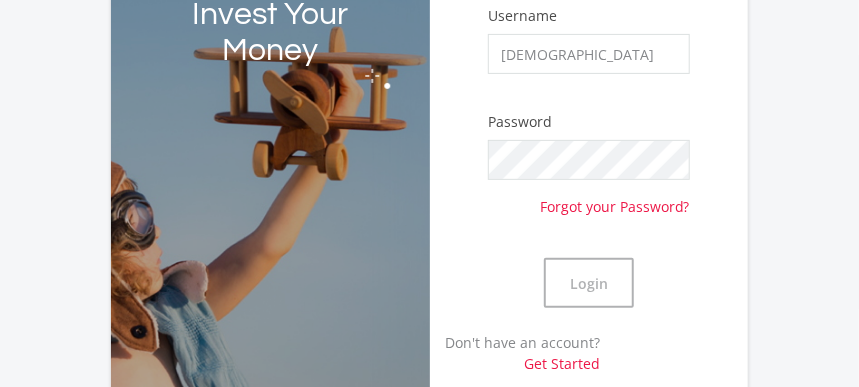 click on "Username
Dutoiterasmus" 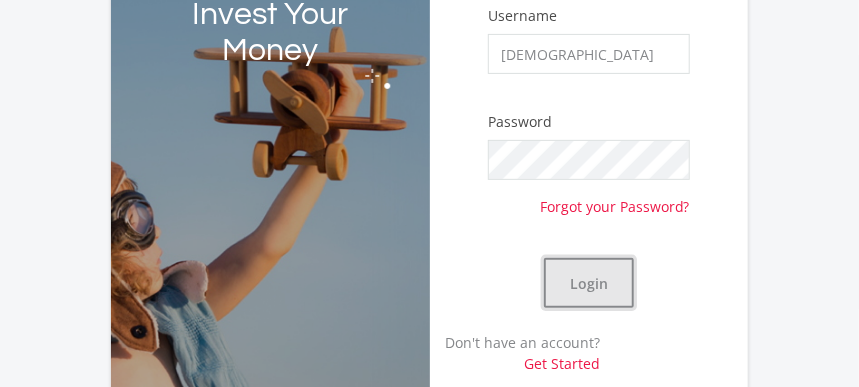 click on "Login" 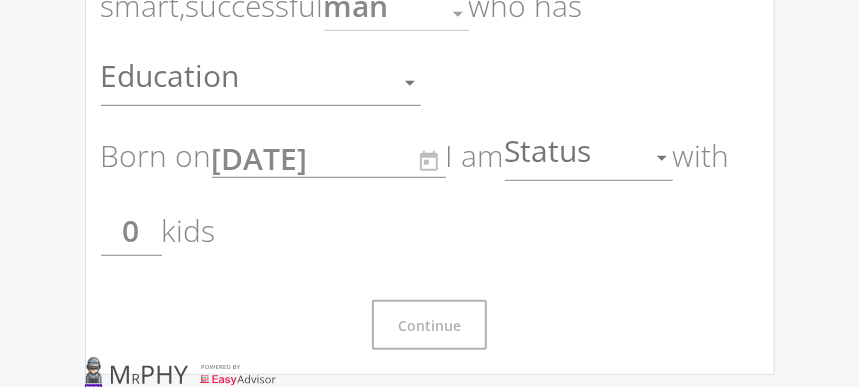 scroll, scrollTop: 300, scrollLeft: 0, axis: vertical 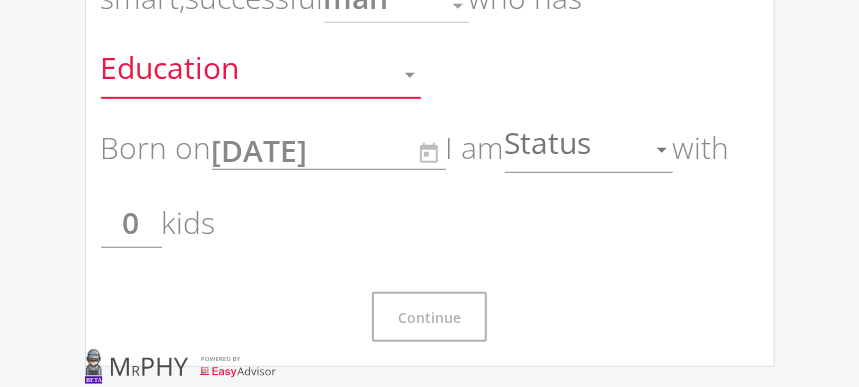 click at bounding box center (410, 75) 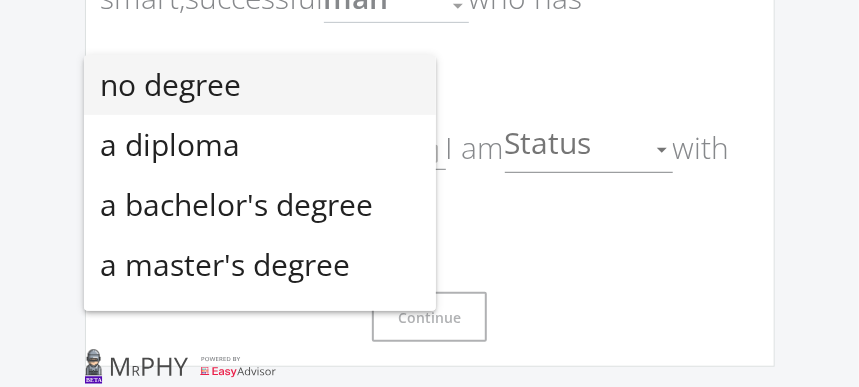 click at bounding box center [429, 193] 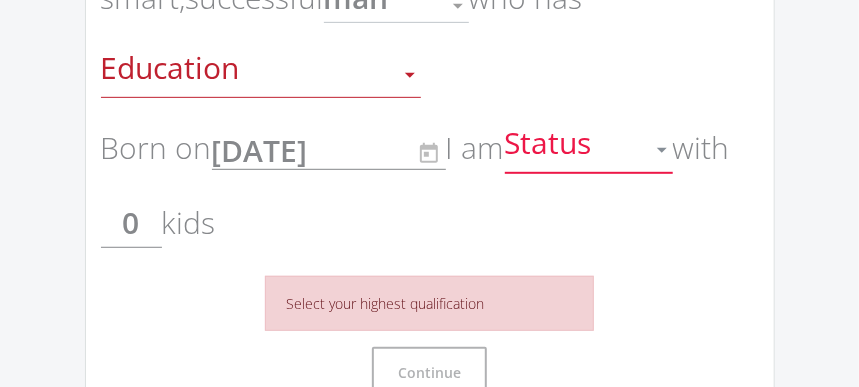 click at bounding box center [662, 150] 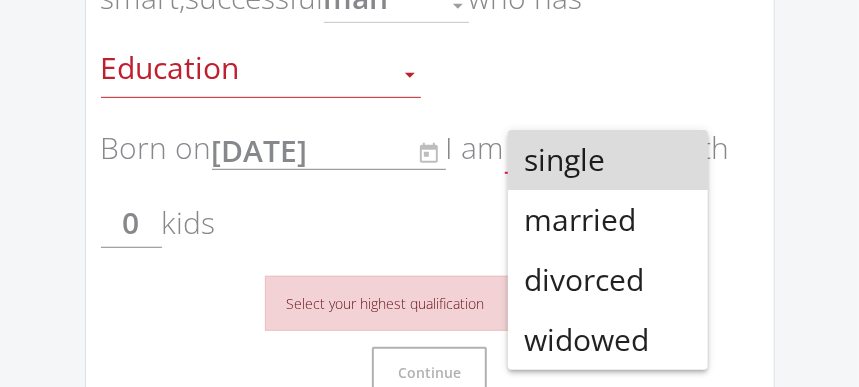 click on "single" at bounding box center (608, 160) 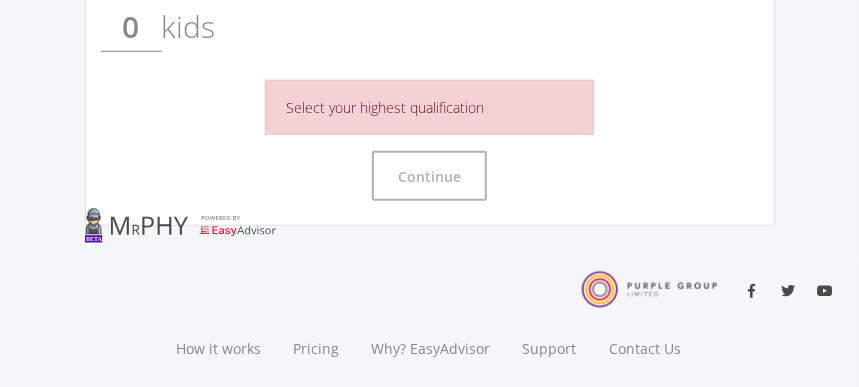 scroll, scrollTop: 500, scrollLeft: 0, axis: vertical 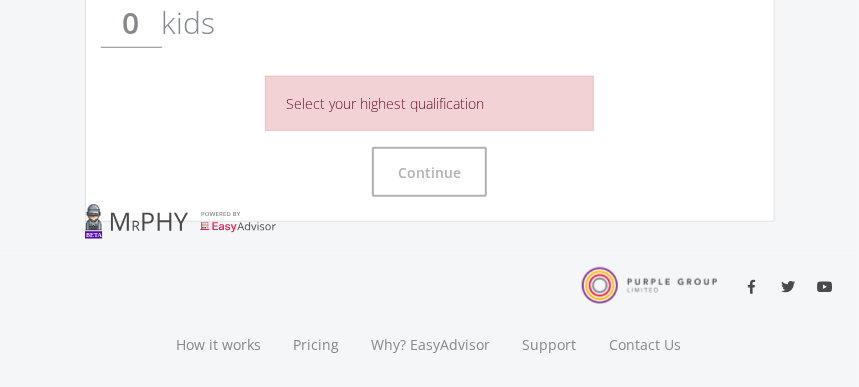 click on "Select your highest qualification" 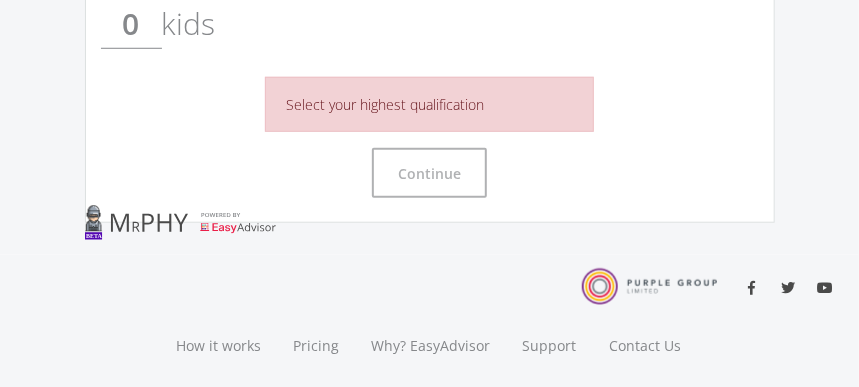 scroll, scrollTop: 500, scrollLeft: 0, axis: vertical 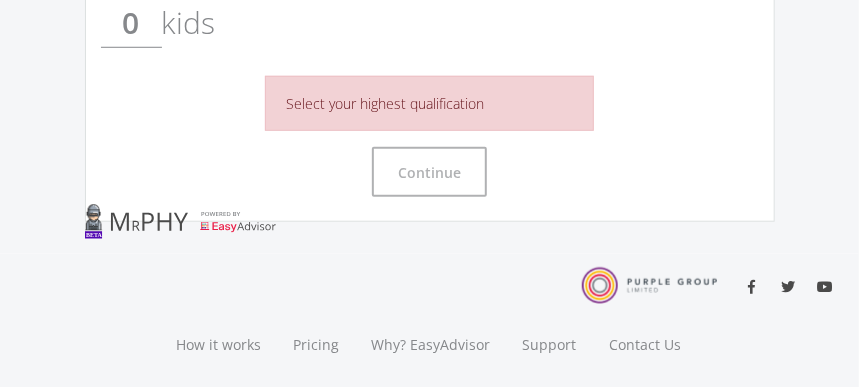 click on "Select your highest qualification" 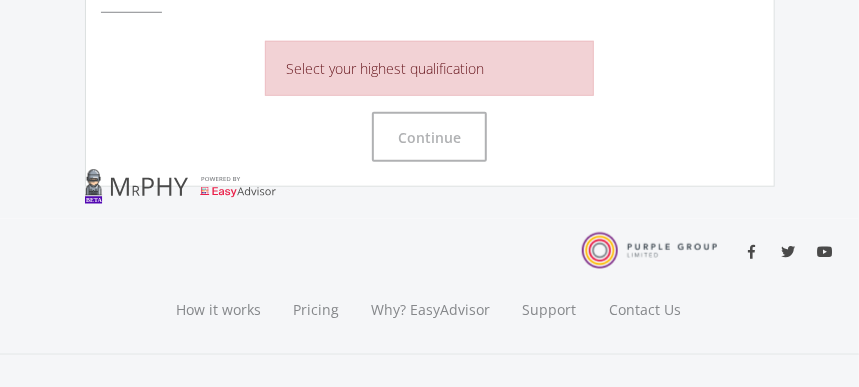 scroll, scrollTop: 479, scrollLeft: 0, axis: vertical 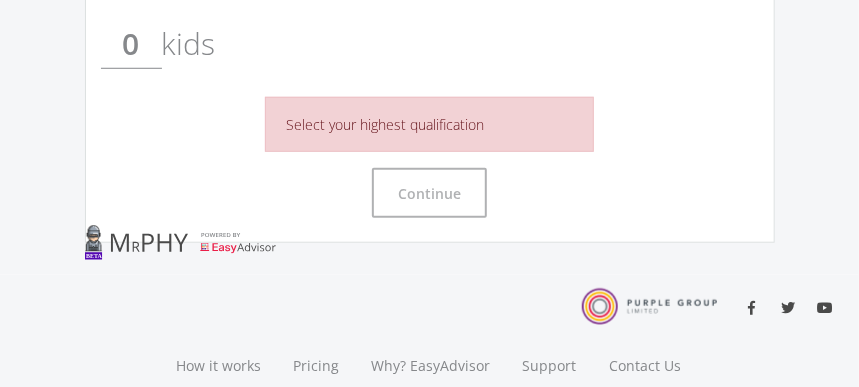 click 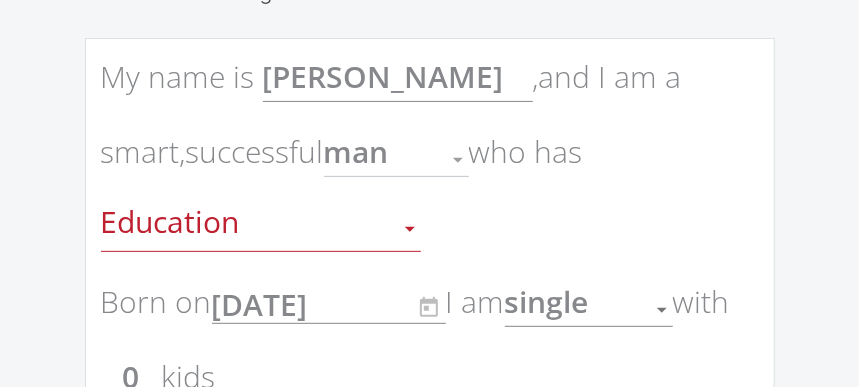 scroll, scrollTop: 200, scrollLeft: 0, axis: vertical 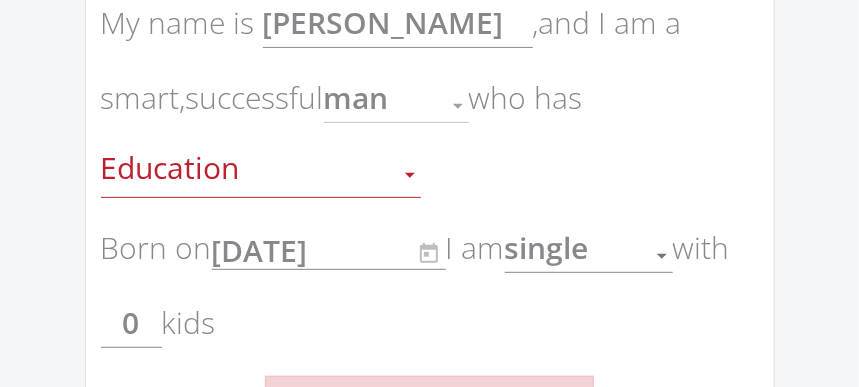 click at bounding box center [410, 175] 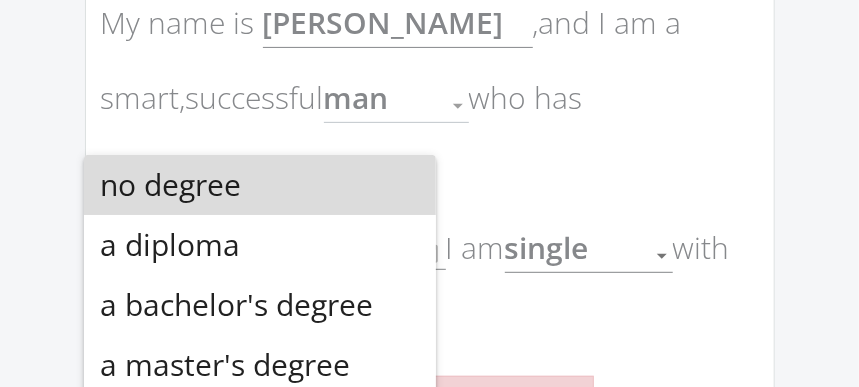 click on "no degree" at bounding box center [260, 185] 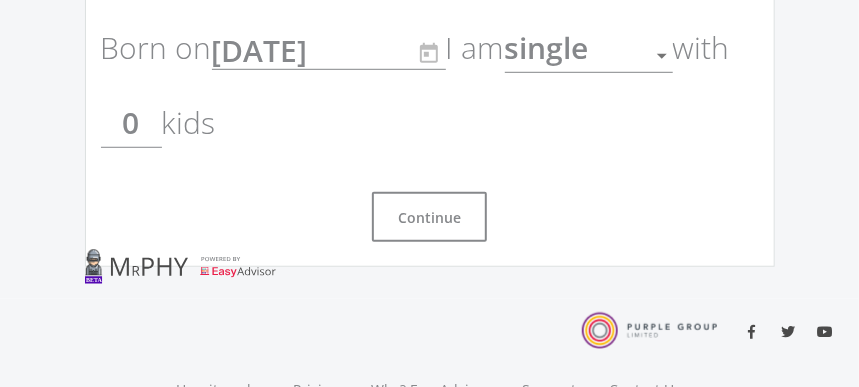 scroll, scrollTop: 500, scrollLeft: 0, axis: vertical 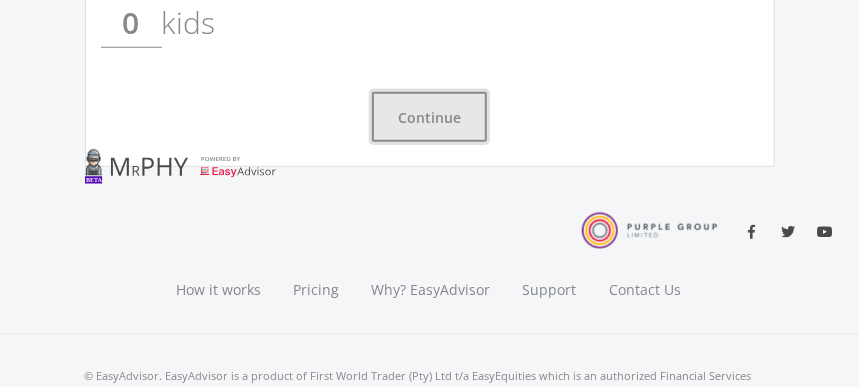 click on "Continue" 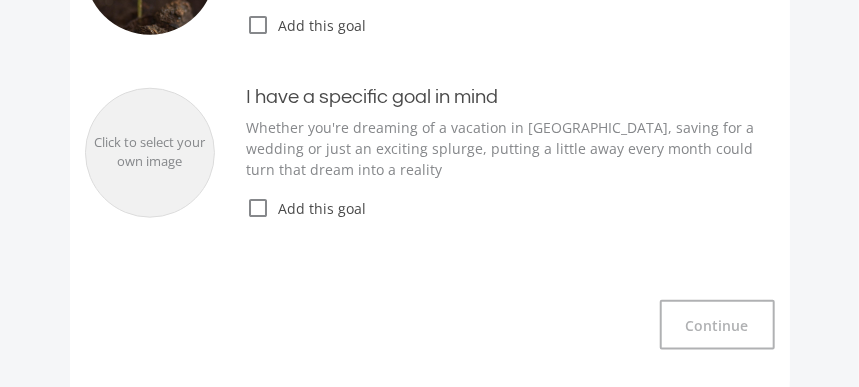 scroll, scrollTop: 500, scrollLeft: 0, axis: vertical 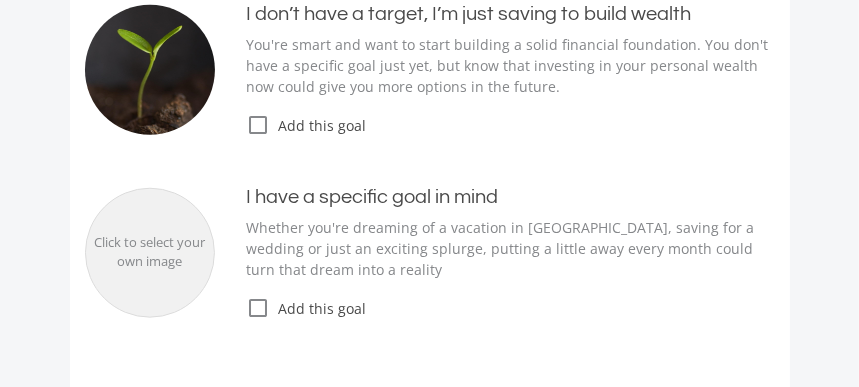 click on "check_box_outline_blank" 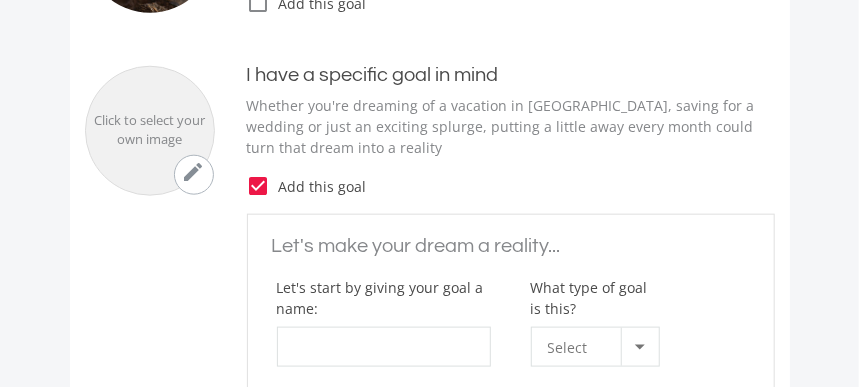 scroll, scrollTop: 700, scrollLeft: 0, axis: vertical 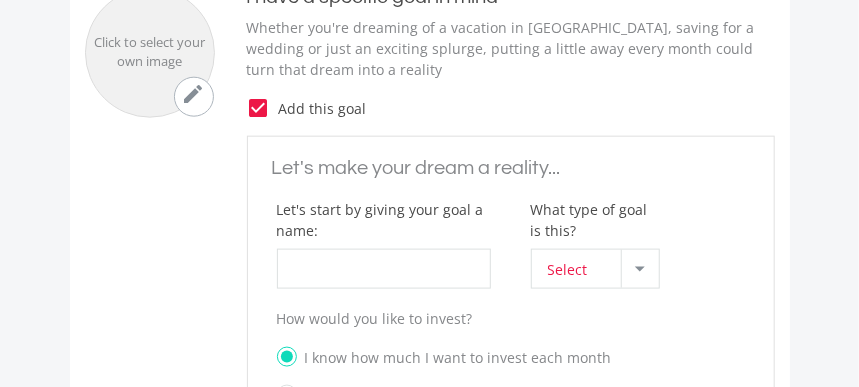 click at bounding box center [640, 269] 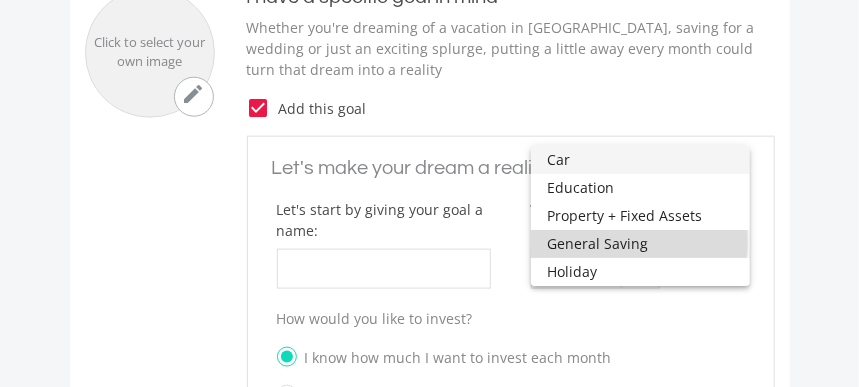 click on "General Saving" at bounding box center [640, 244] 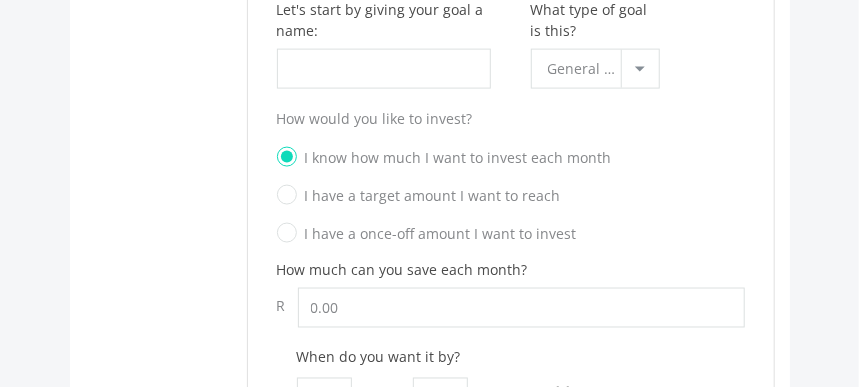 scroll, scrollTop: 800, scrollLeft: 0, axis: vertical 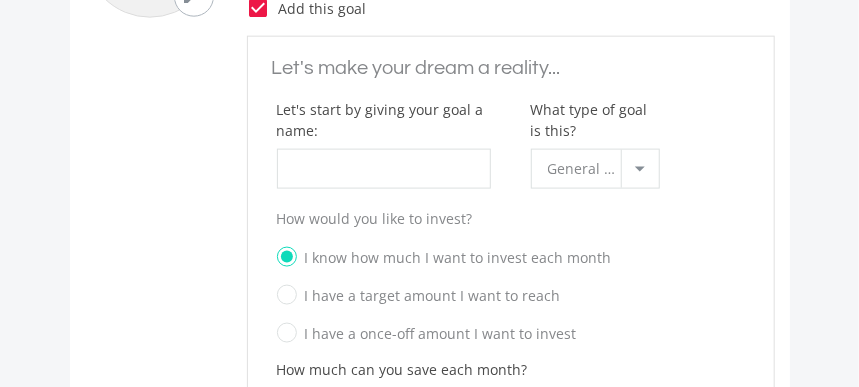 click at bounding box center (640, 169) 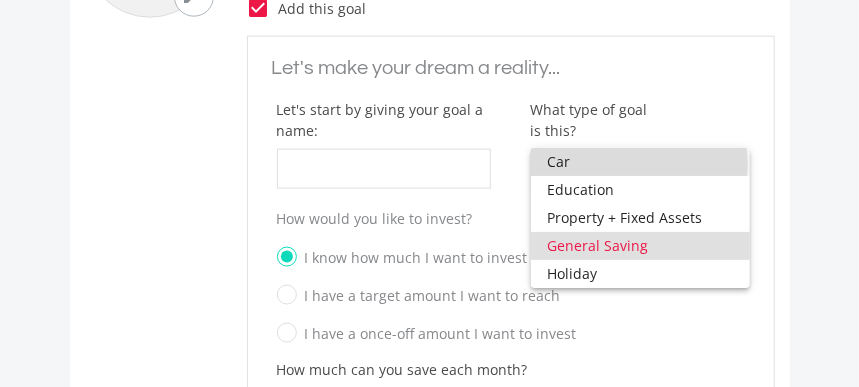 click on "Car" at bounding box center (640, 162) 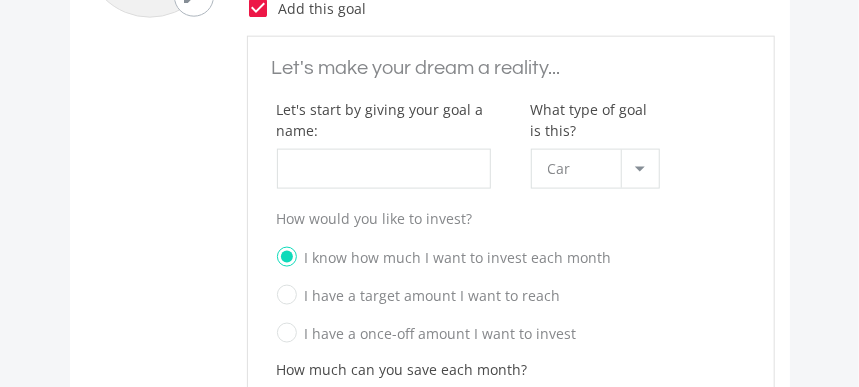 click at bounding box center [640, 169] 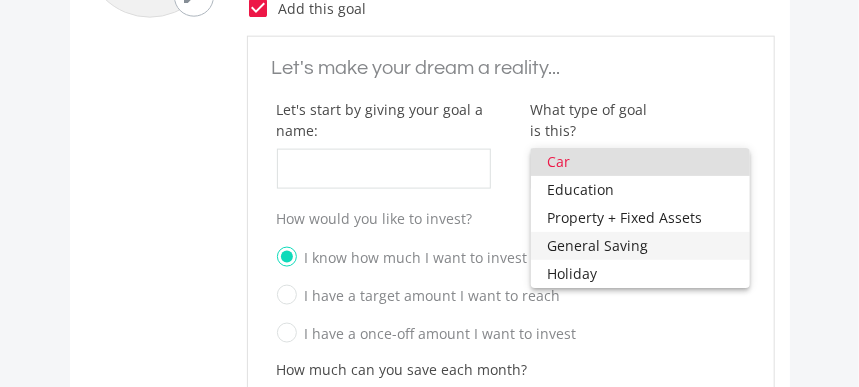 click on "General Saving" at bounding box center (640, 246) 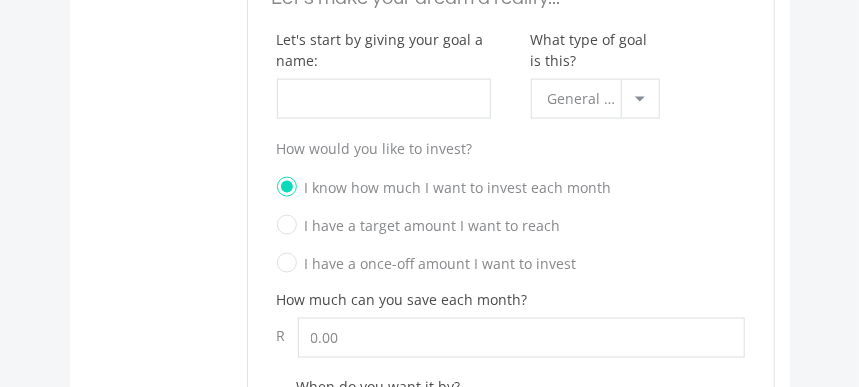scroll, scrollTop: 900, scrollLeft: 0, axis: vertical 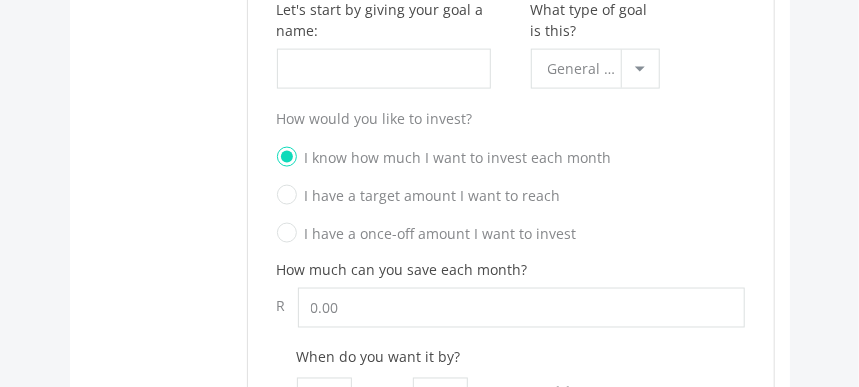 click on "I have a target amount I want to reach" 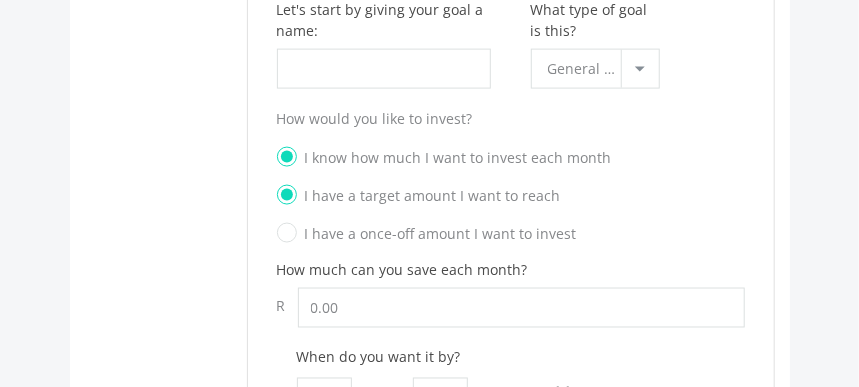 radio on "false" 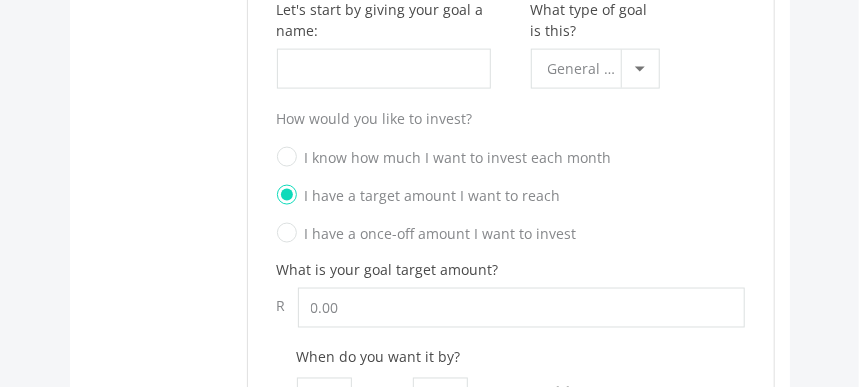 scroll, scrollTop: 1000, scrollLeft: 0, axis: vertical 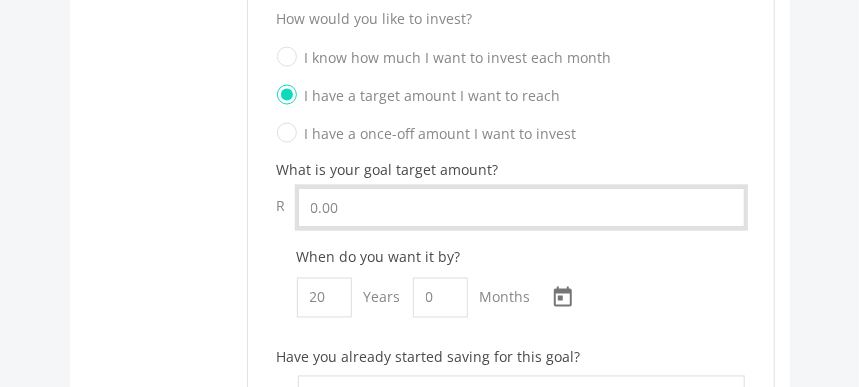 type 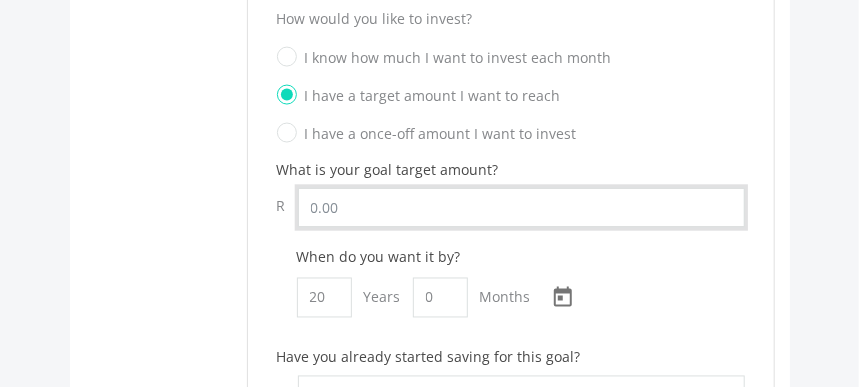 drag, startPoint x: 346, startPoint y: 205, endPoint x: 300, endPoint y: 202, distance: 46.09772 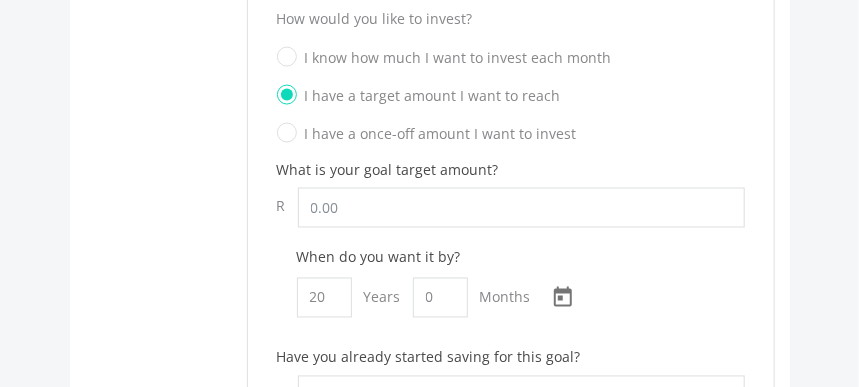 drag, startPoint x: 705, startPoint y: 19, endPoint x: 278, endPoint y: 51, distance: 428.1974 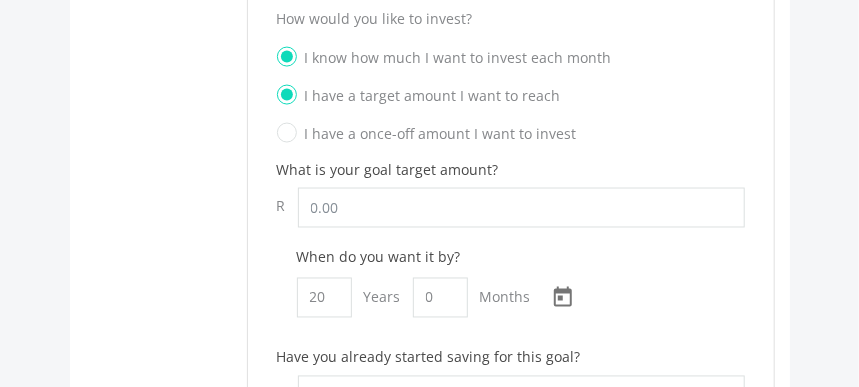 radio on "false" 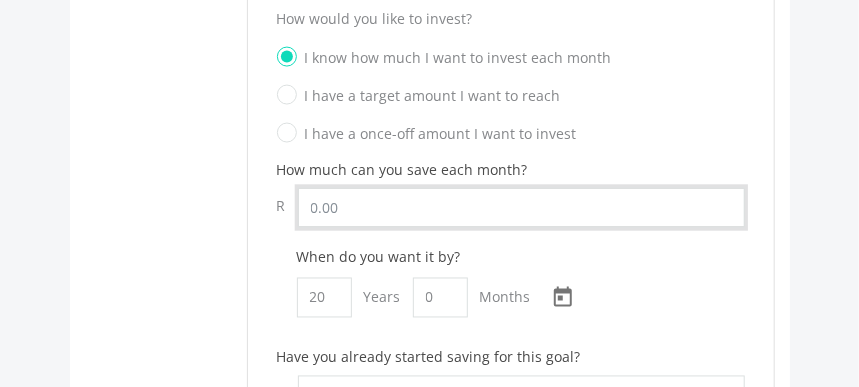 drag, startPoint x: 340, startPoint y: 203, endPoint x: 321, endPoint y: 200, distance: 19.235384 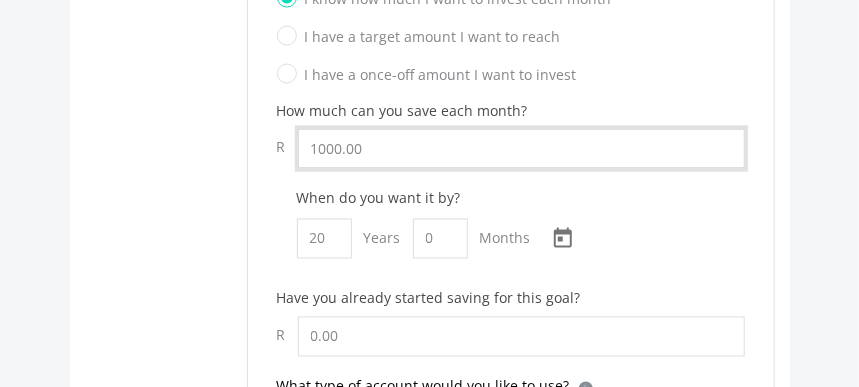 scroll, scrollTop: 1100, scrollLeft: 0, axis: vertical 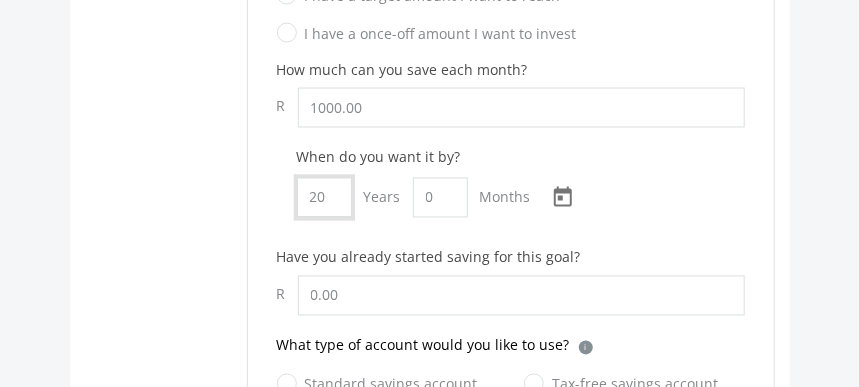type on "1,000.00" 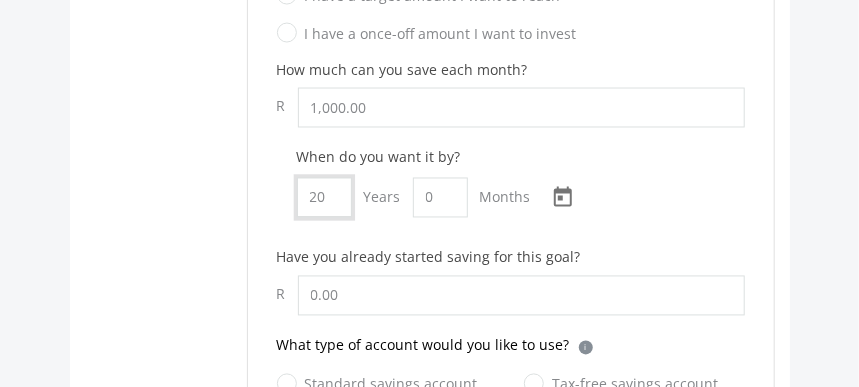 drag, startPoint x: 323, startPoint y: 189, endPoint x: 290, endPoint y: 189, distance: 33 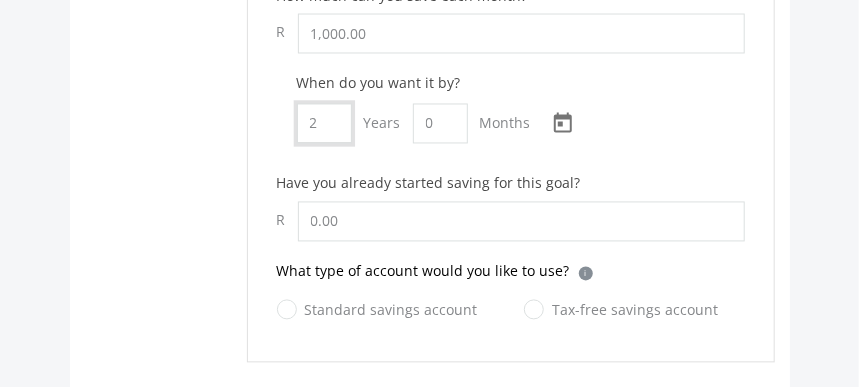 scroll, scrollTop: 1200, scrollLeft: 0, axis: vertical 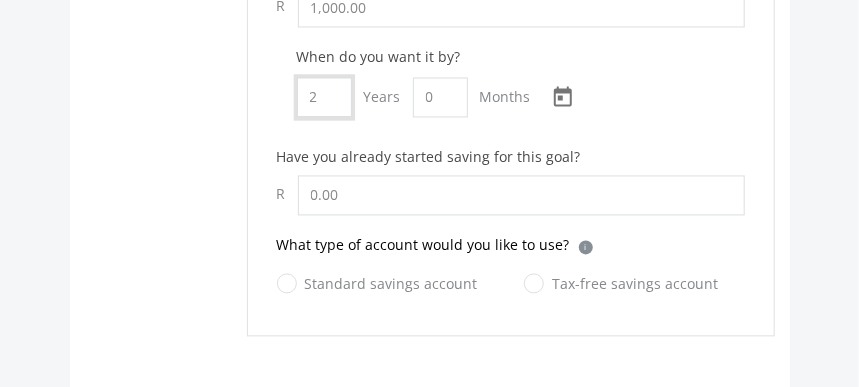 type on "2" 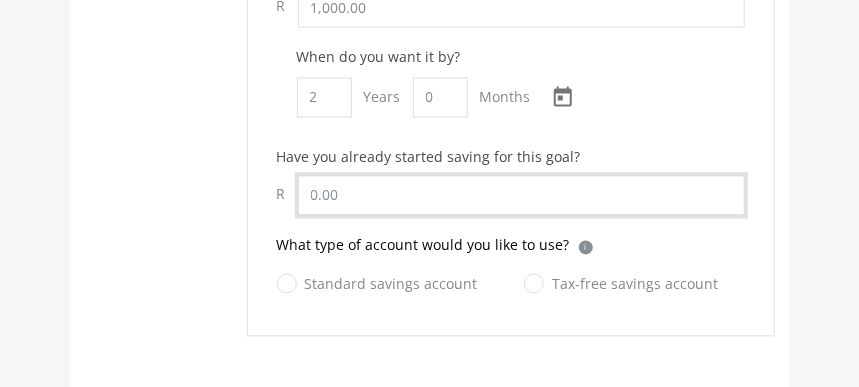 click at bounding box center (521, 196) 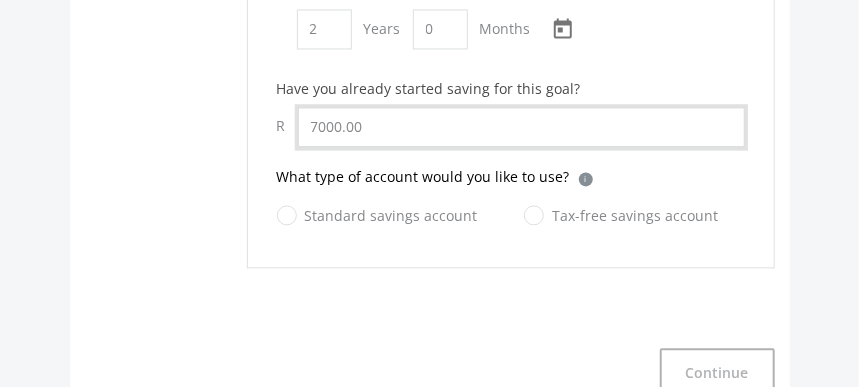scroll, scrollTop: 1300, scrollLeft: 0, axis: vertical 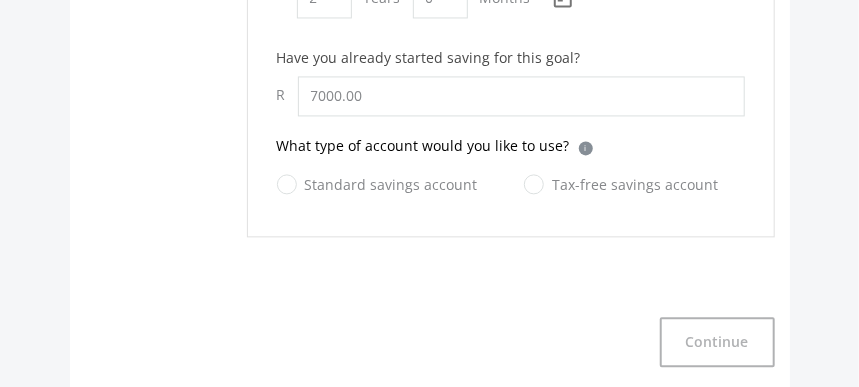 type on "7,000.00" 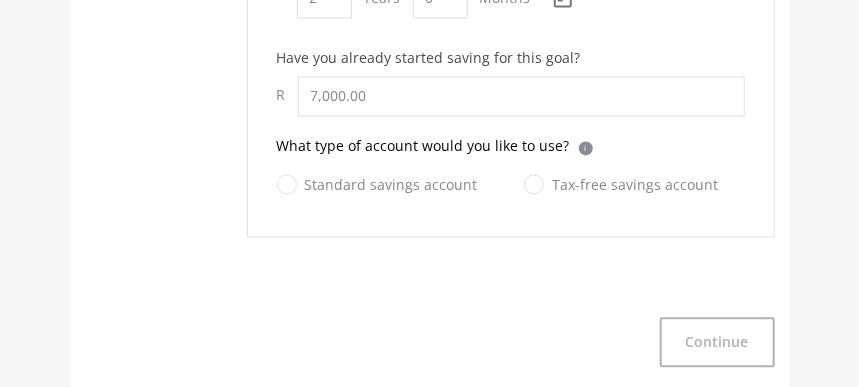 click on "Tax-free savings account" 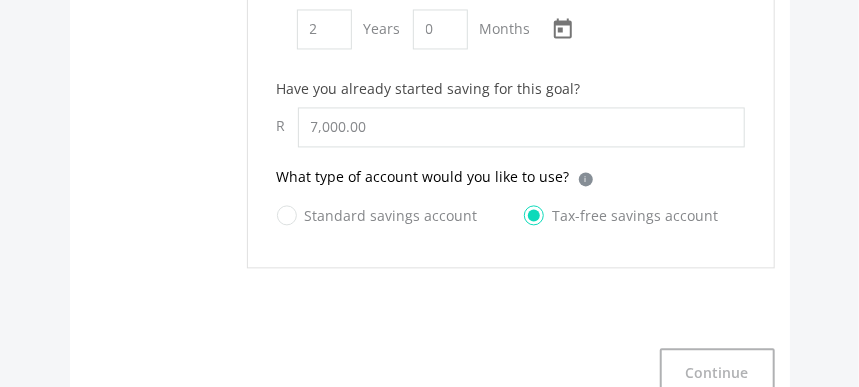 scroll, scrollTop: 1300, scrollLeft: 0, axis: vertical 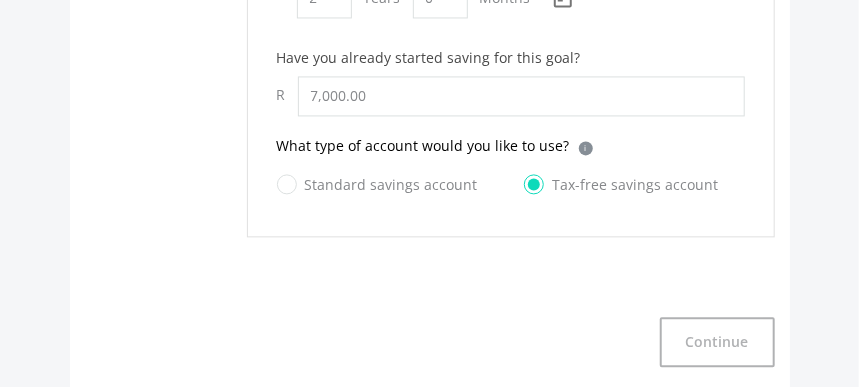 click on "Standard savings account" 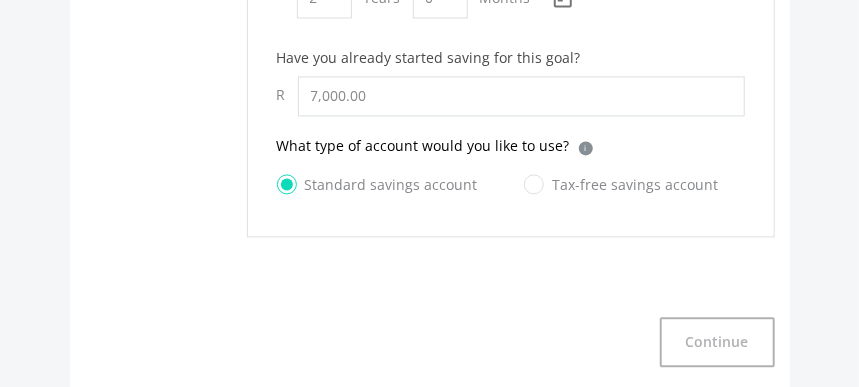 click on "Tax-free savings account" 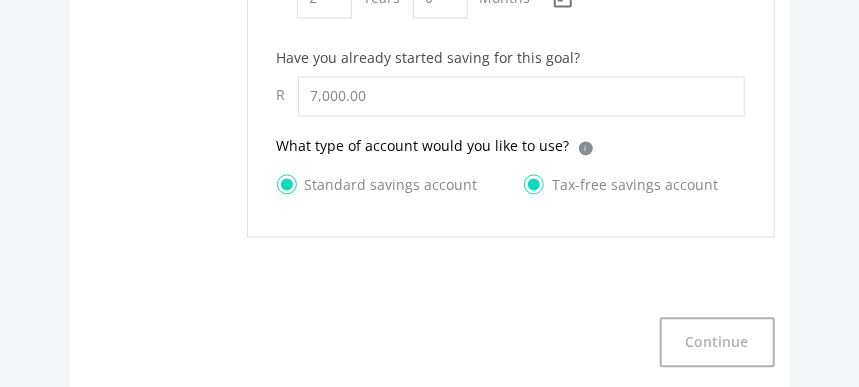 radio on "false" 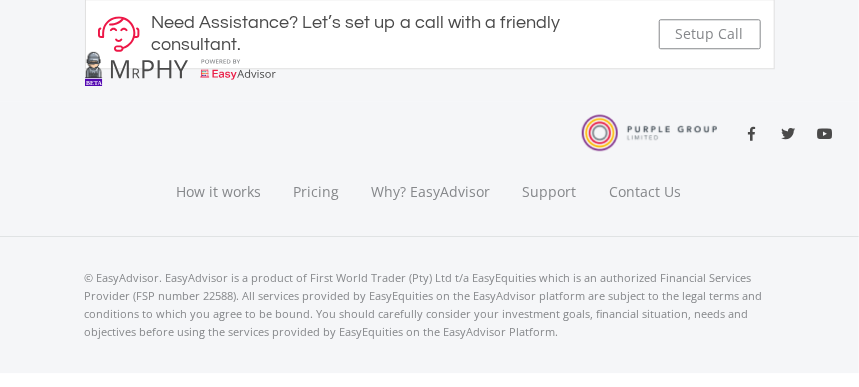 scroll, scrollTop: 1769, scrollLeft: 0, axis: vertical 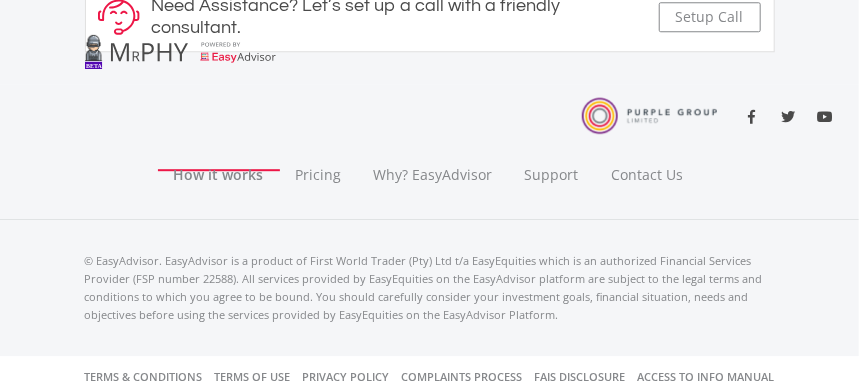 click on "How it works" 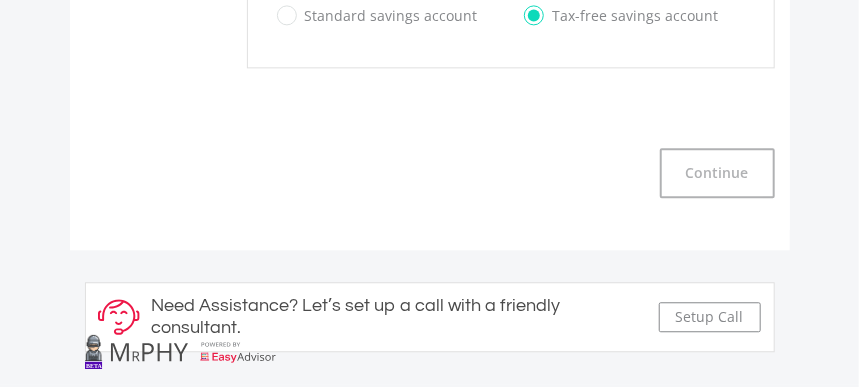 scroll, scrollTop: 1369, scrollLeft: 0, axis: vertical 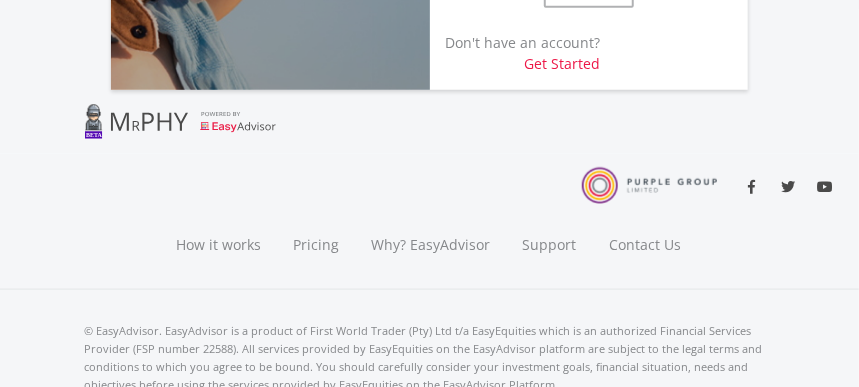 type on "Dutoiterasmus" 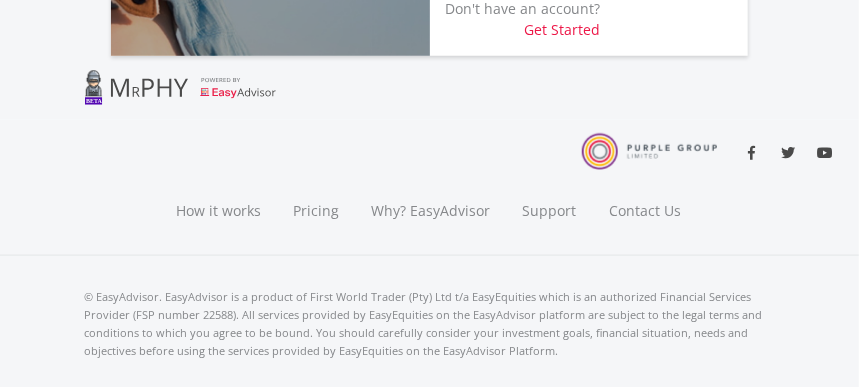 scroll, scrollTop: 578, scrollLeft: 0, axis: vertical 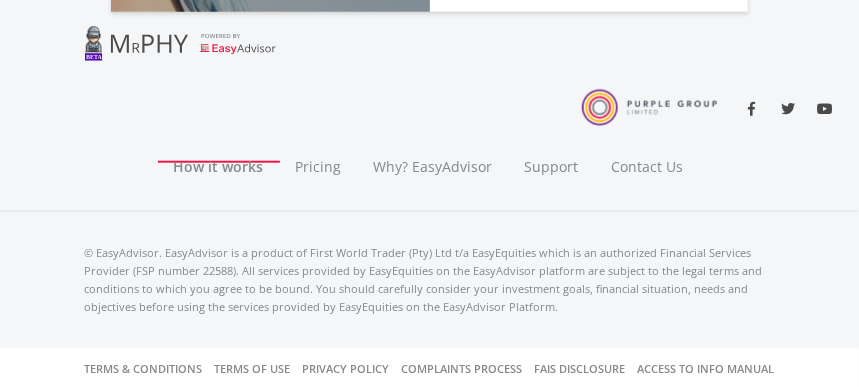 click on "How it works" 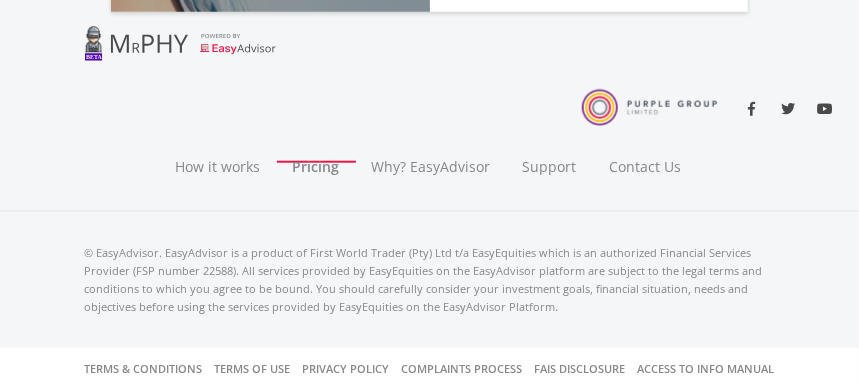 click on "Pricing" 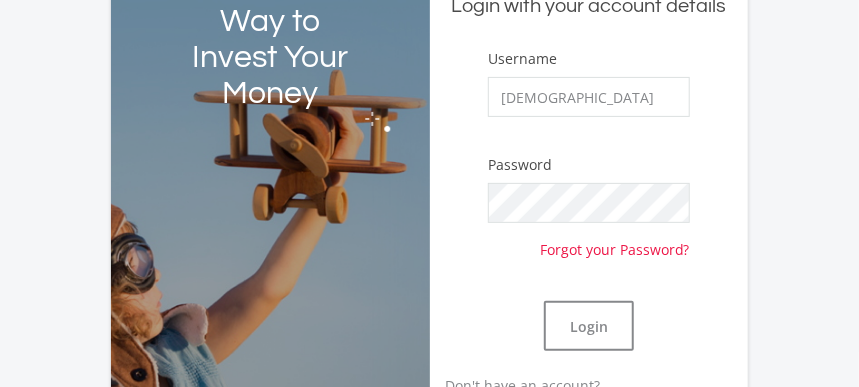 scroll, scrollTop: 300, scrollLeft: 0, axis: vertical 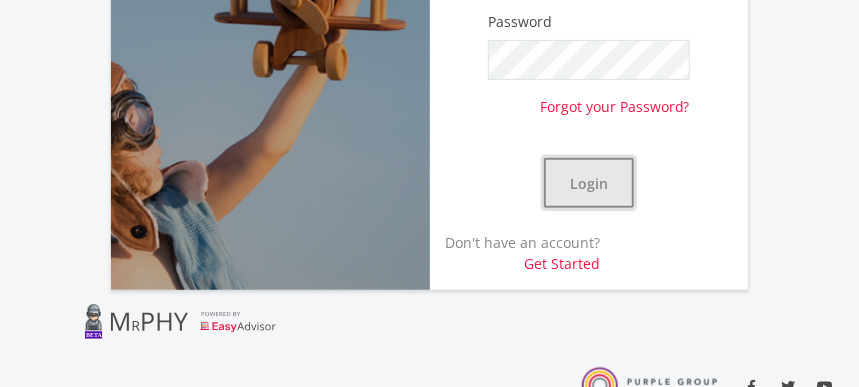 click on "Login" 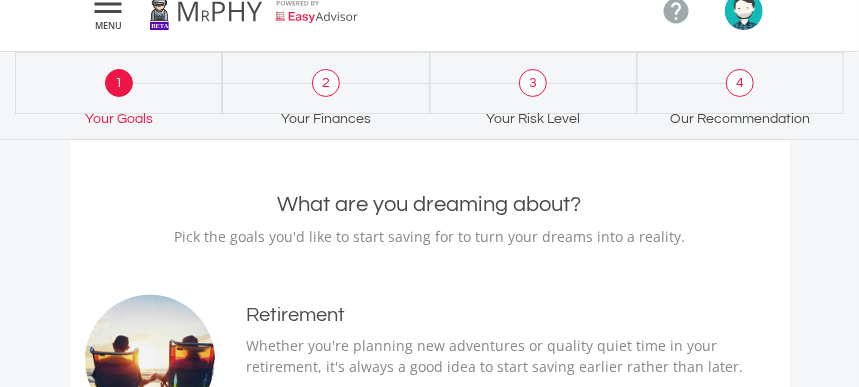 scroll, scrollTop: 0, scrollLeft: 0, axis: both 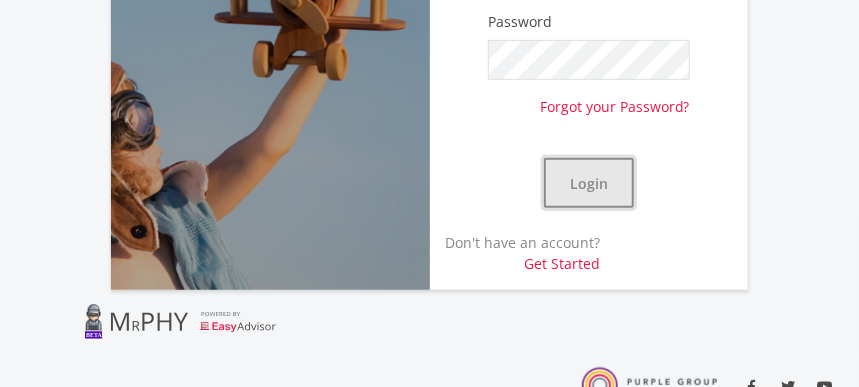 click on "Login" 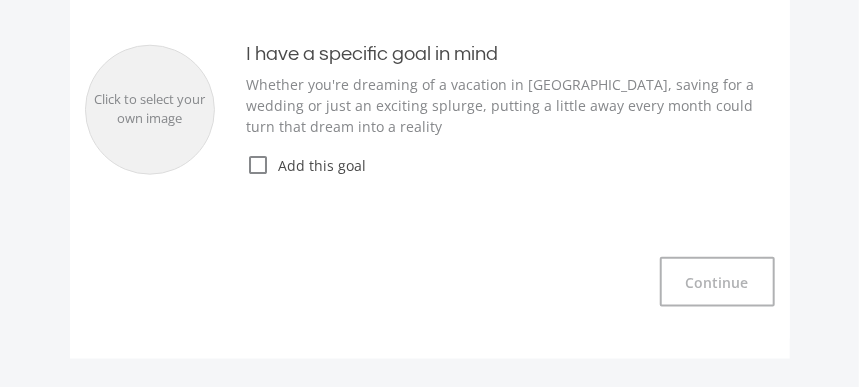 scroll, scrollTop: 454, scrollLeft: 0, axis: vertical 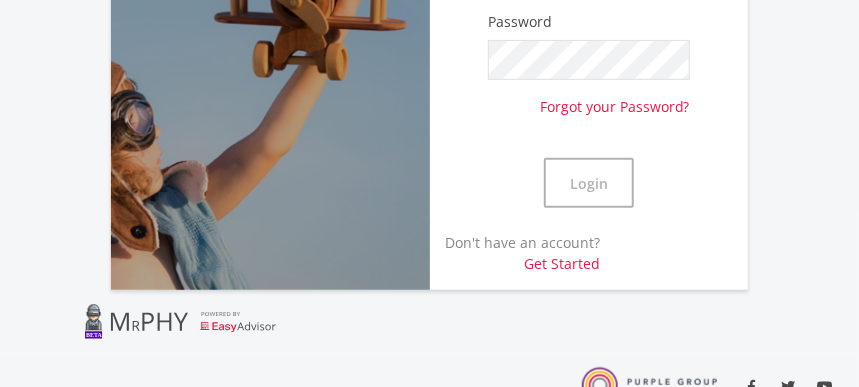 type on "Dutoiterasmus" 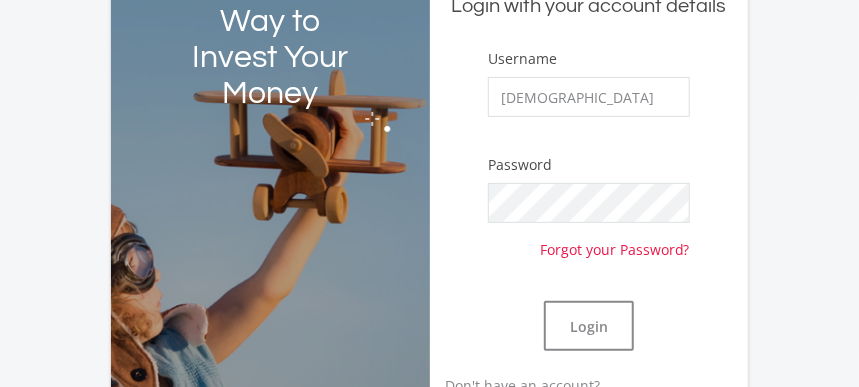 scroll, scrollTop: 200, scrollLeft: 0, axis: vertical 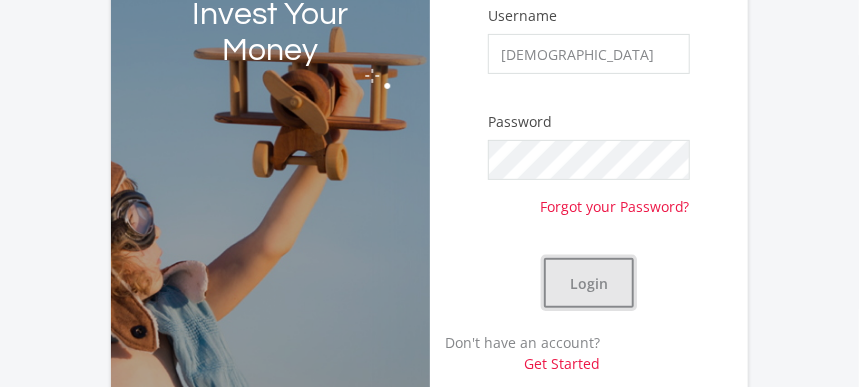 click on "Login" 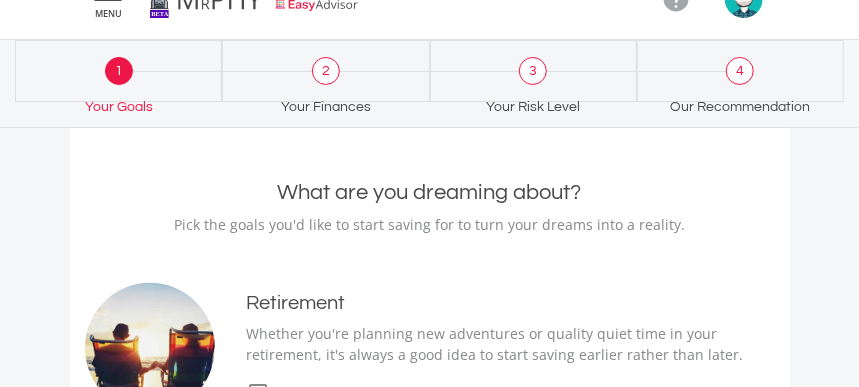 scroll, scrollTop: 0, scrollLeft: 0, axis: both 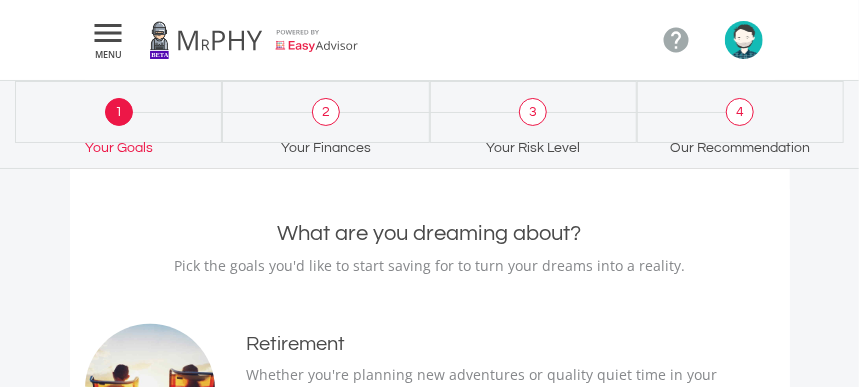 click on "4" 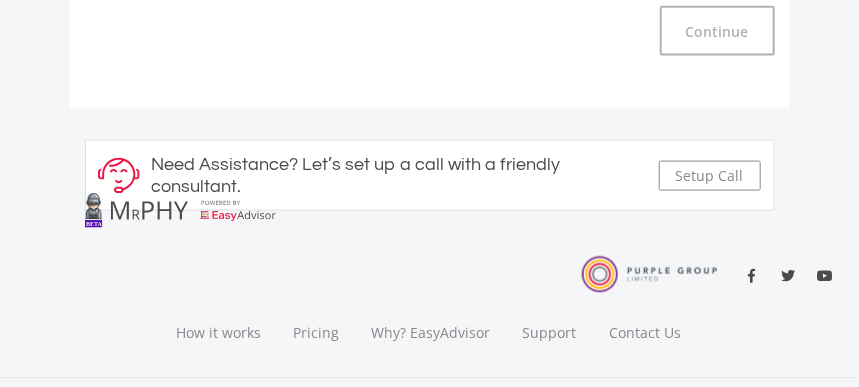 scroll, scrollTop: 900, scrollLeft: 0, axis: vertical 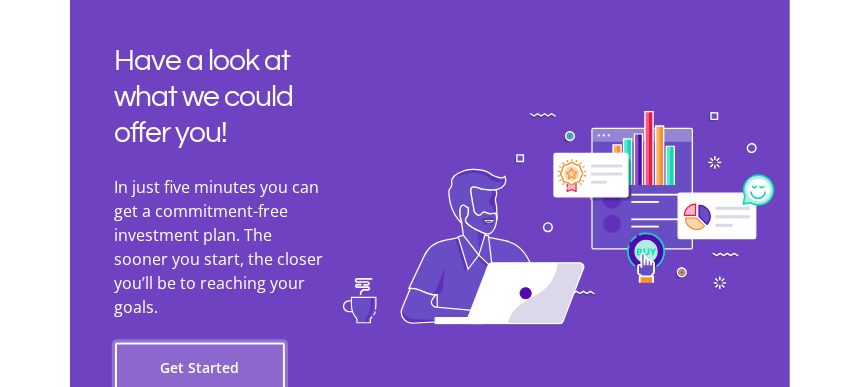 click on "Get Started" 